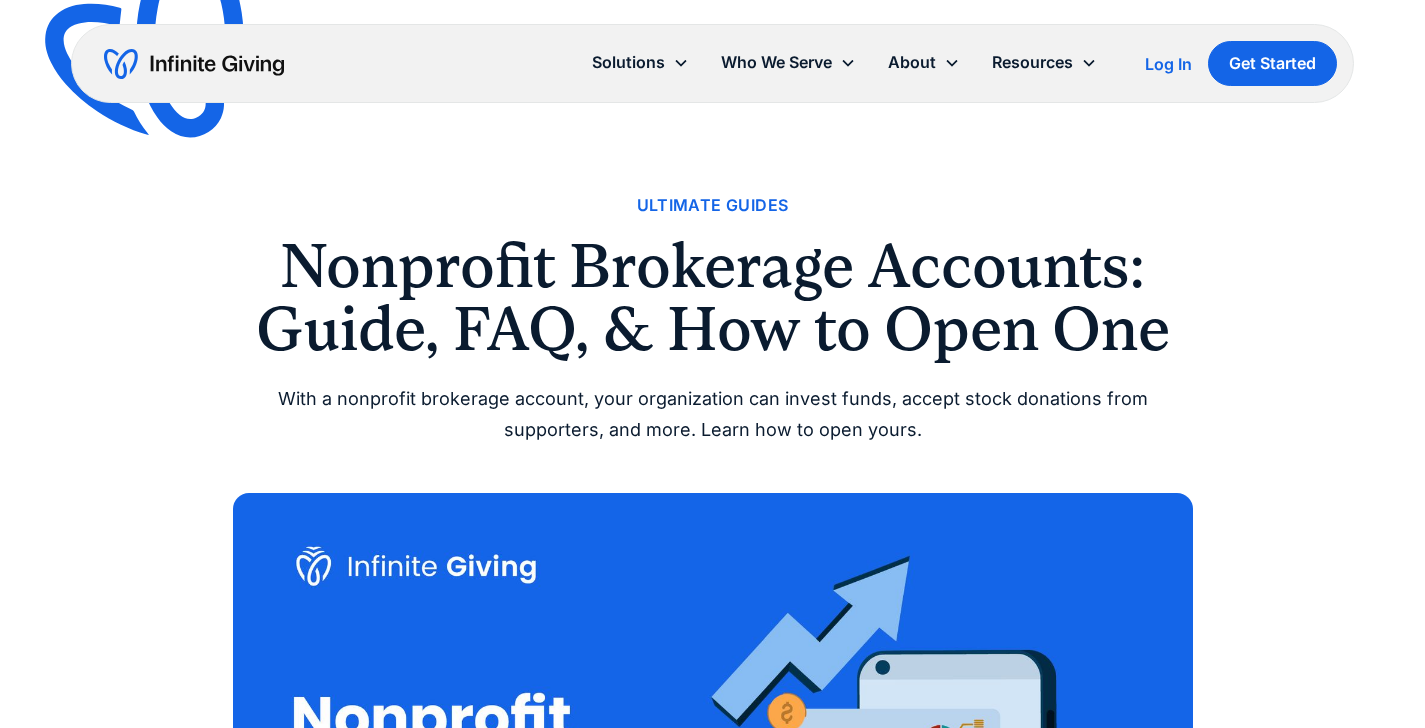 scroll, scrollTop: 1510, scrollLeft: 0, axis: vertical 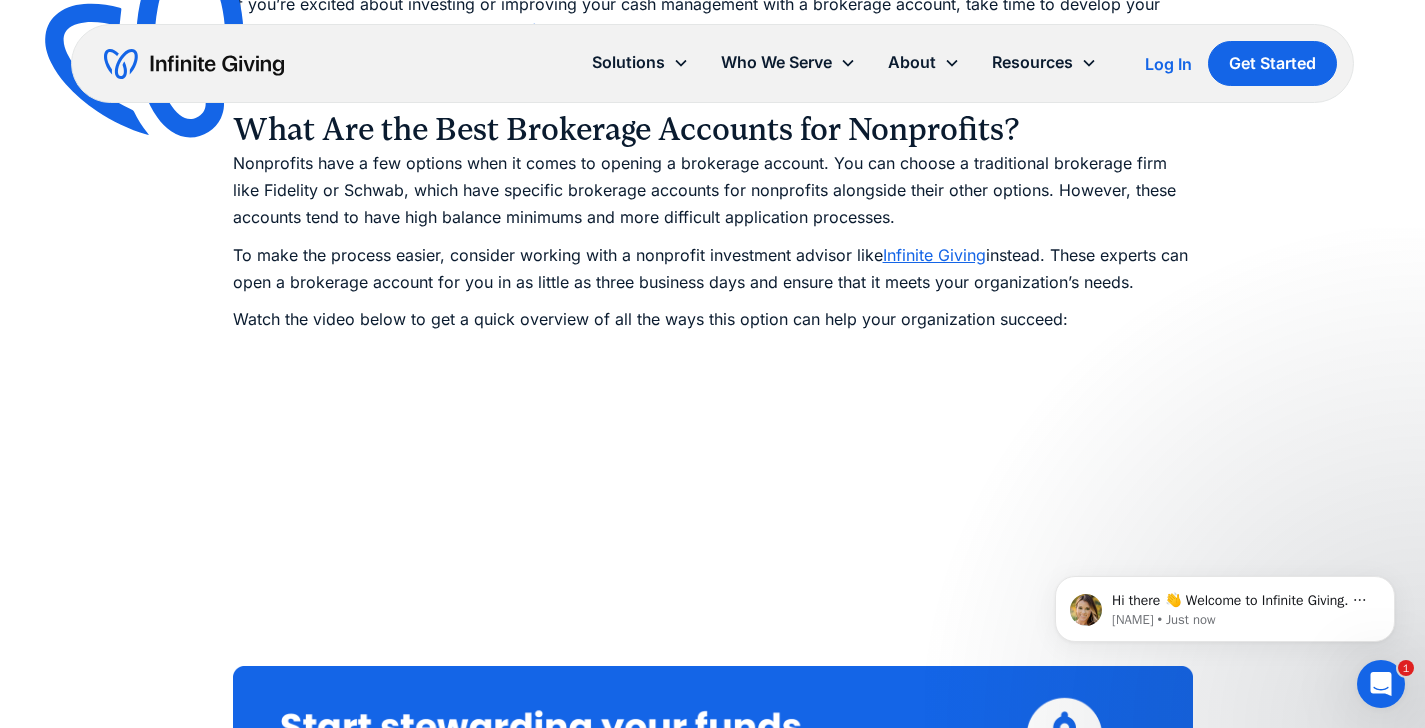 click on "Infinite Giving" at bounding box center (934, 255) 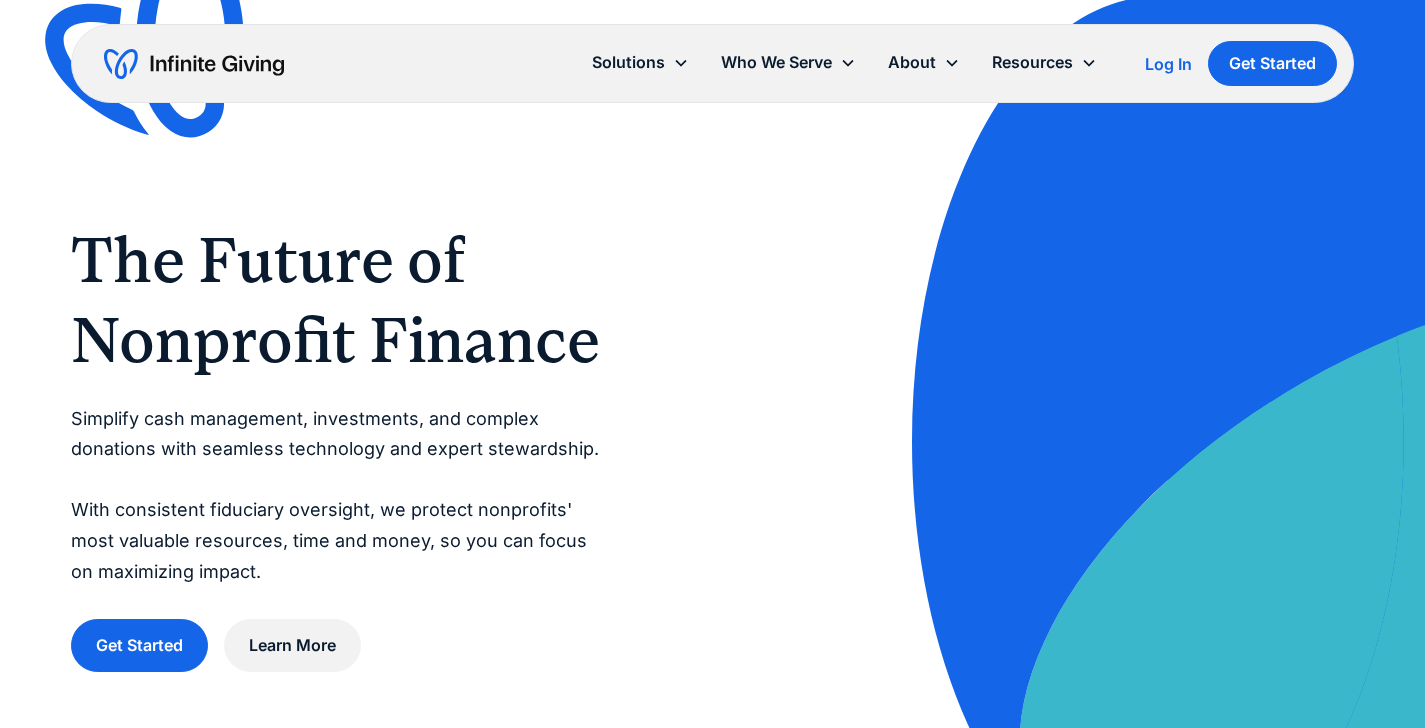 scroll, scrollTop: 0, scrollLeft: 0, axis: both 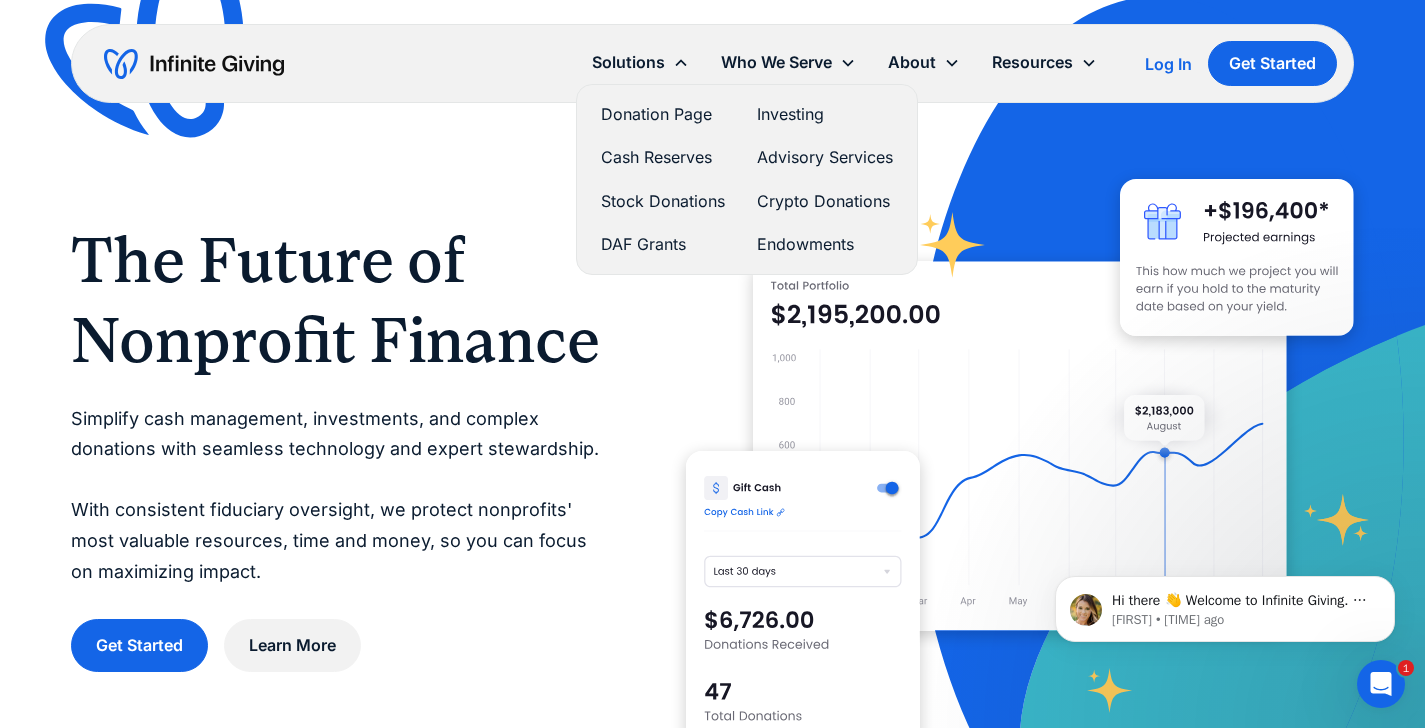 click on "Stock Donations" at bounding box center (663, 201) 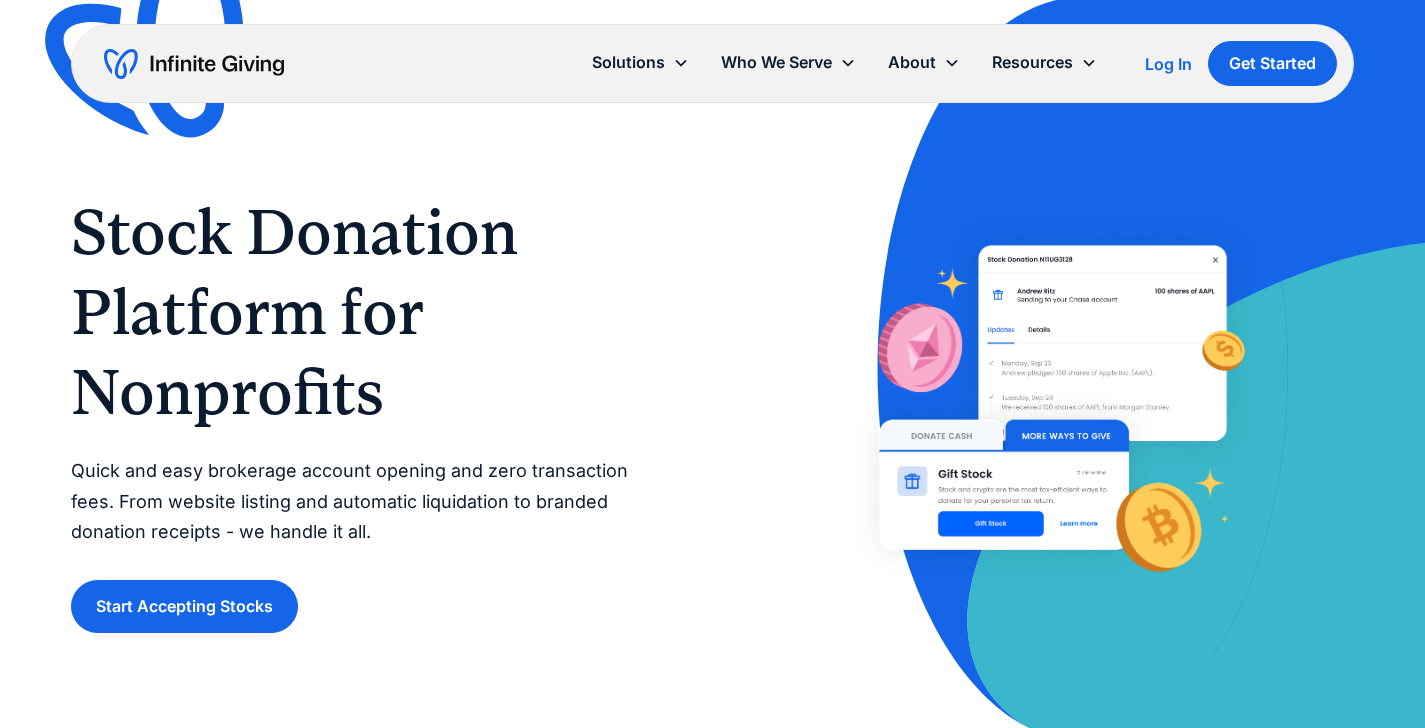 scroll, scrollTop: 0, scrollLeft: 0, axis: both 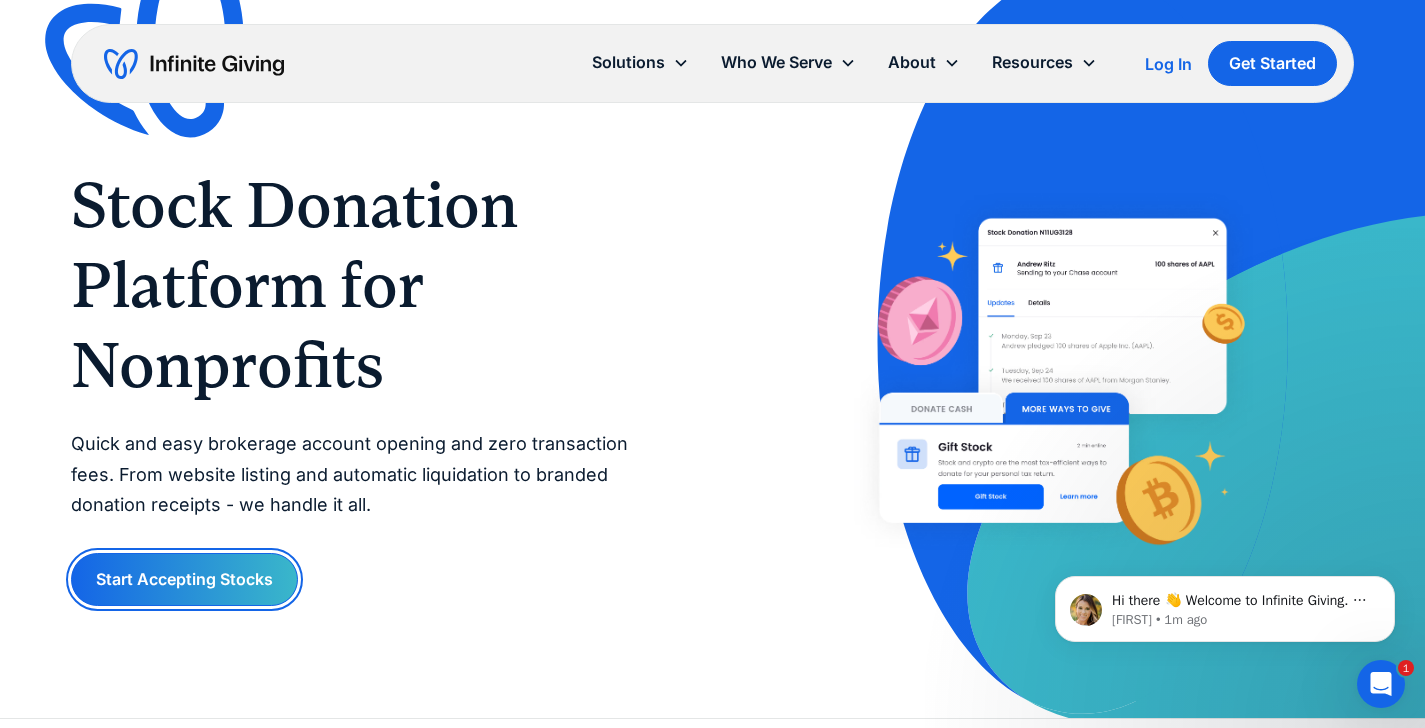 click on "Start Accepting Stocks" at bounding box center [184, 579] 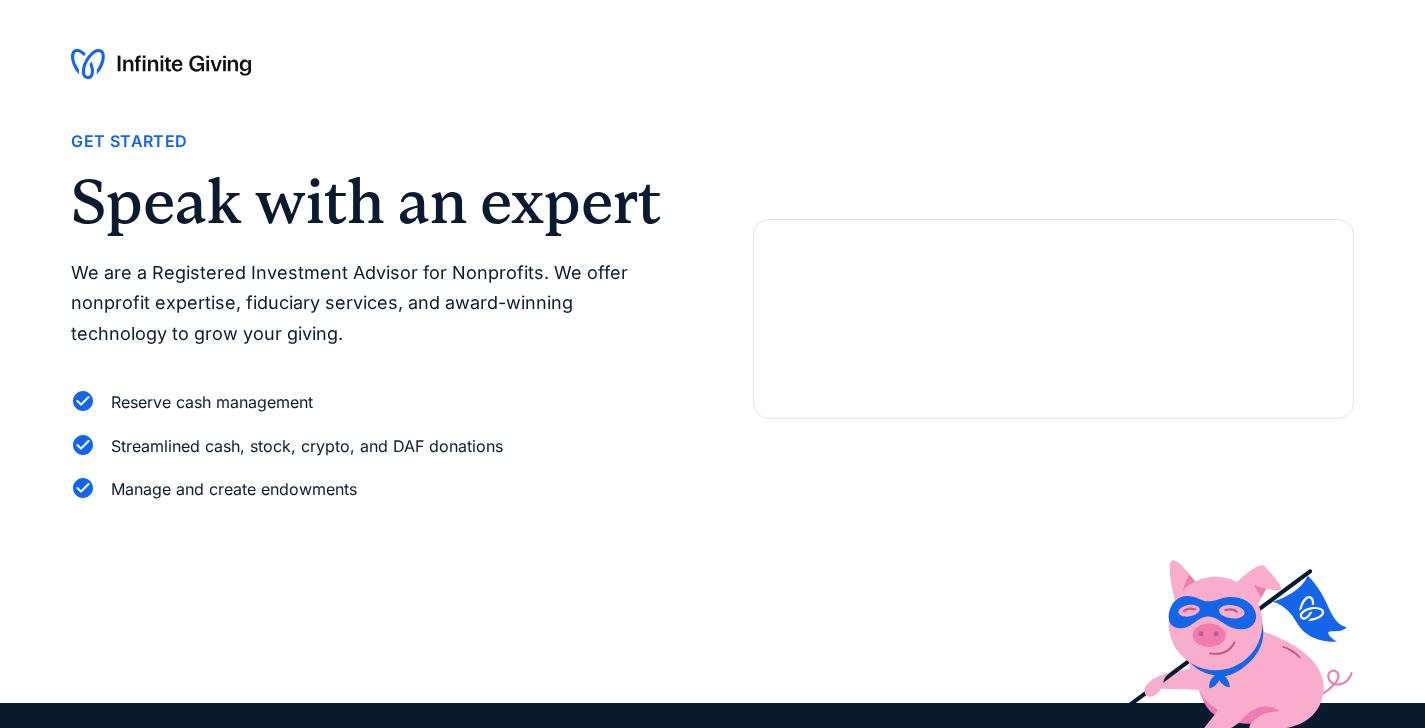 scroll, scrollTop: 0, scrollLeft: 0, axis: both 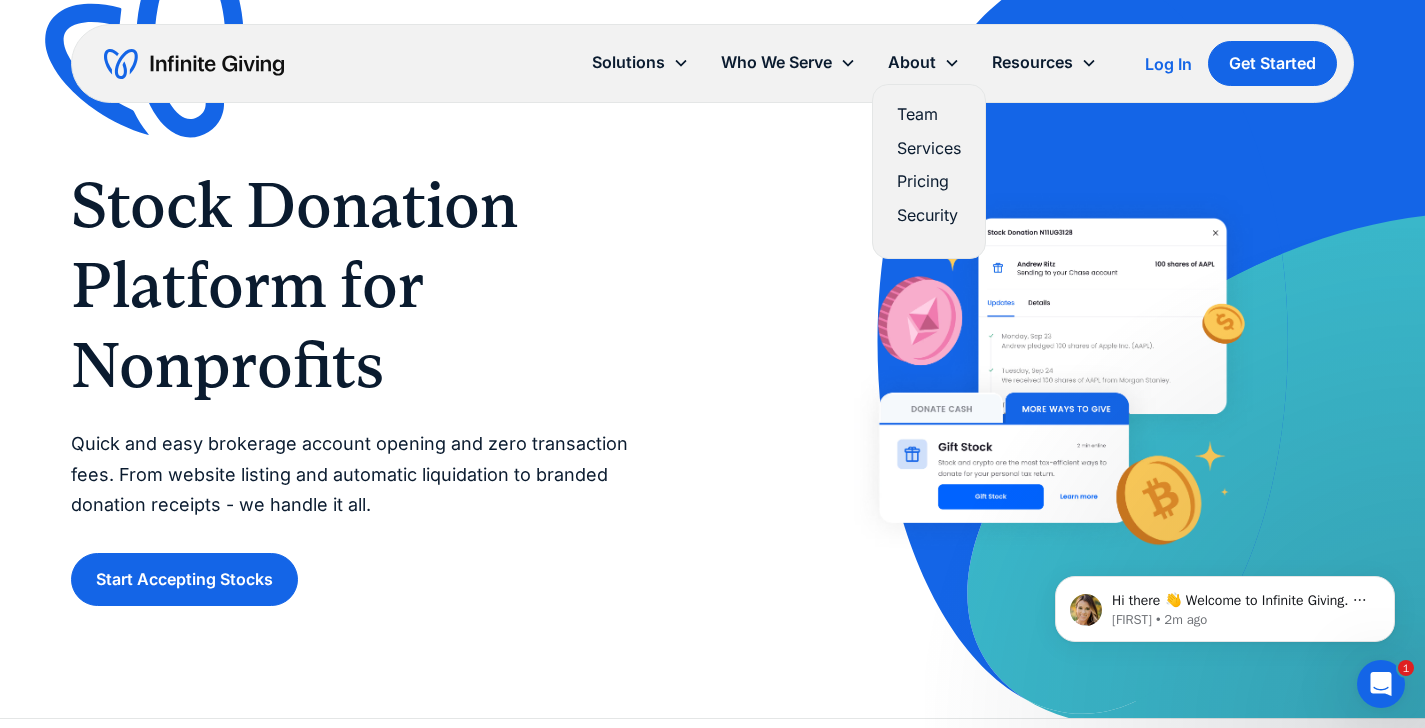 click on "Team" at bounding box center [929, 114] 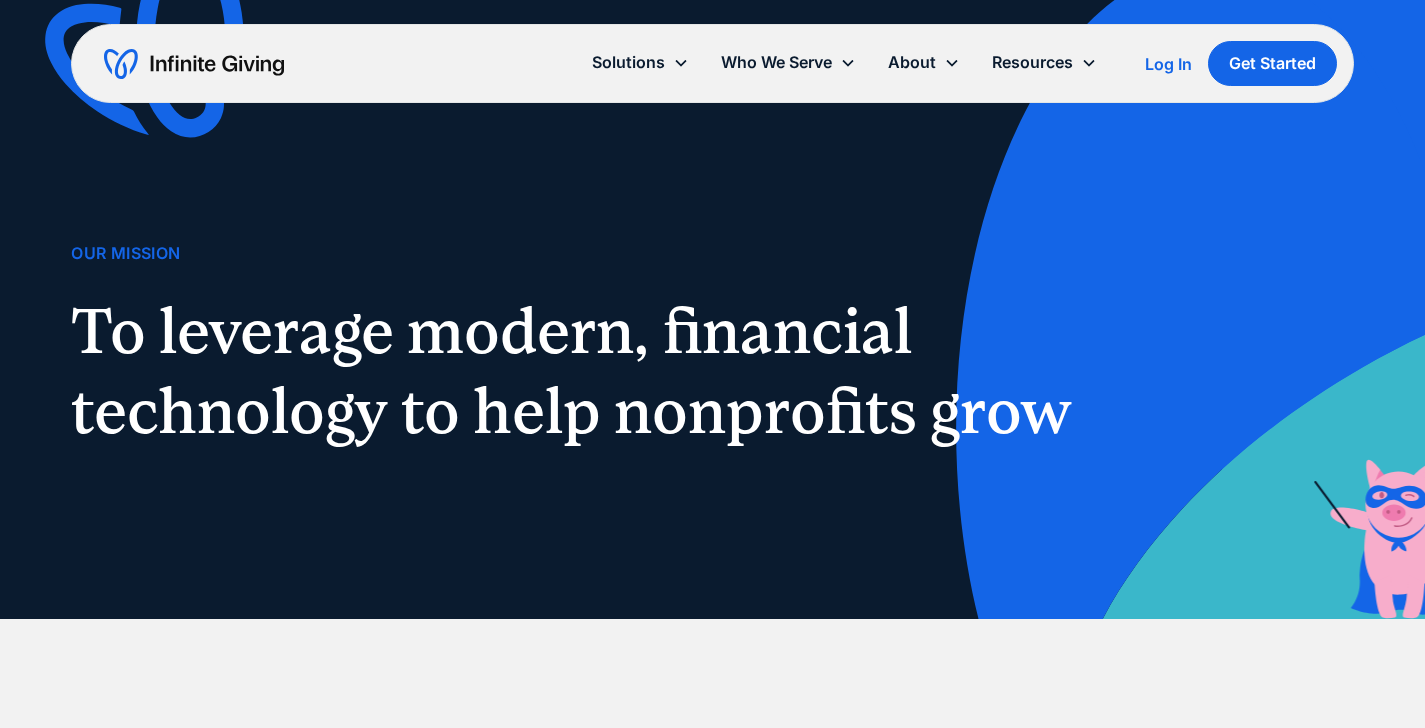 scroll, scrollTop: 0, scrollLeft: 0, axis: both 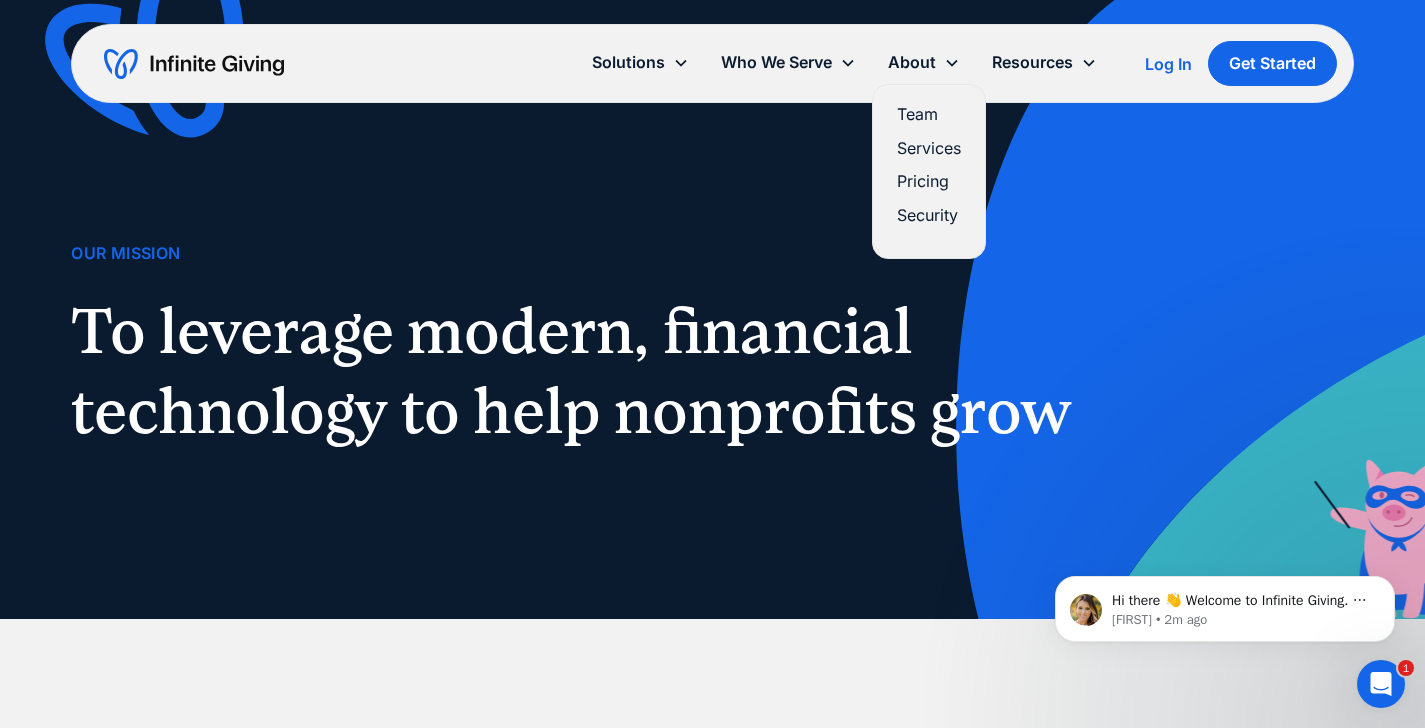 click on "Pricing" at bounding box center (929, 181) 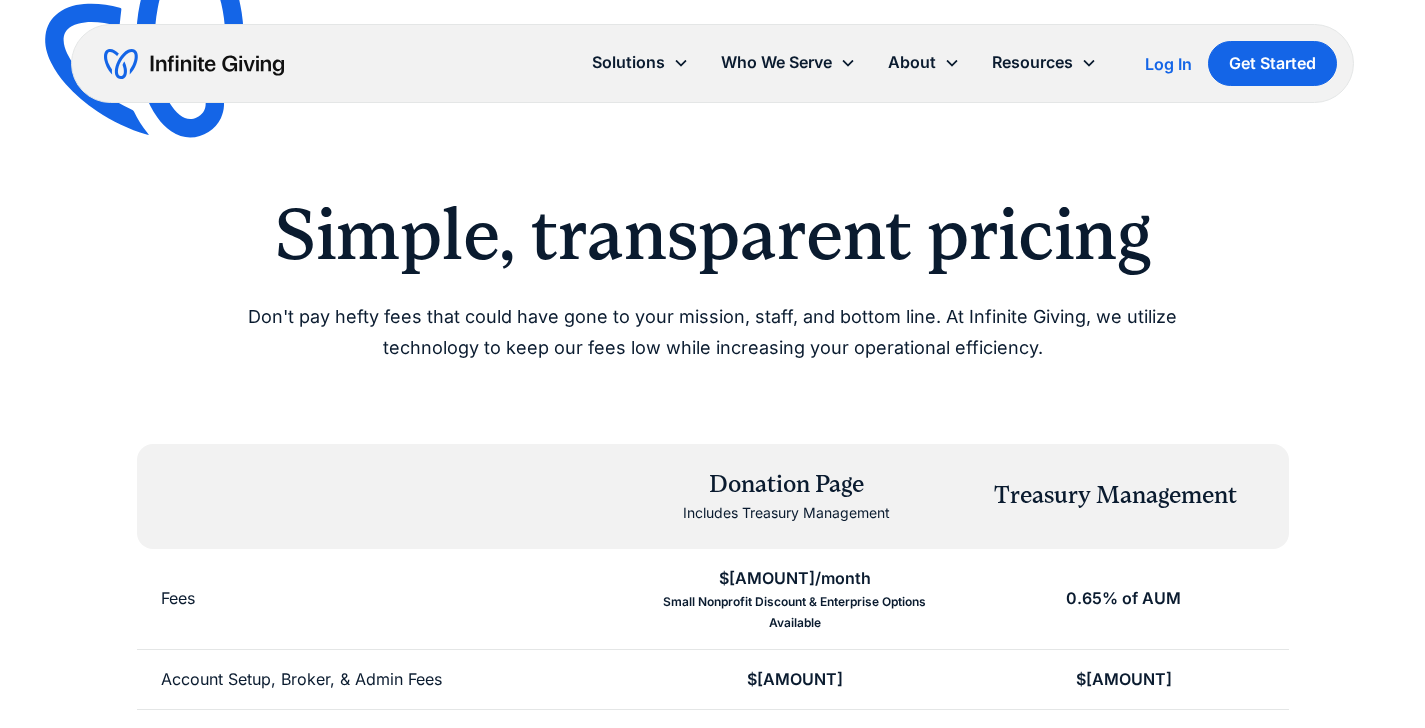 scroll, scrollTop: 0, scrollLeft: 0, axis: both 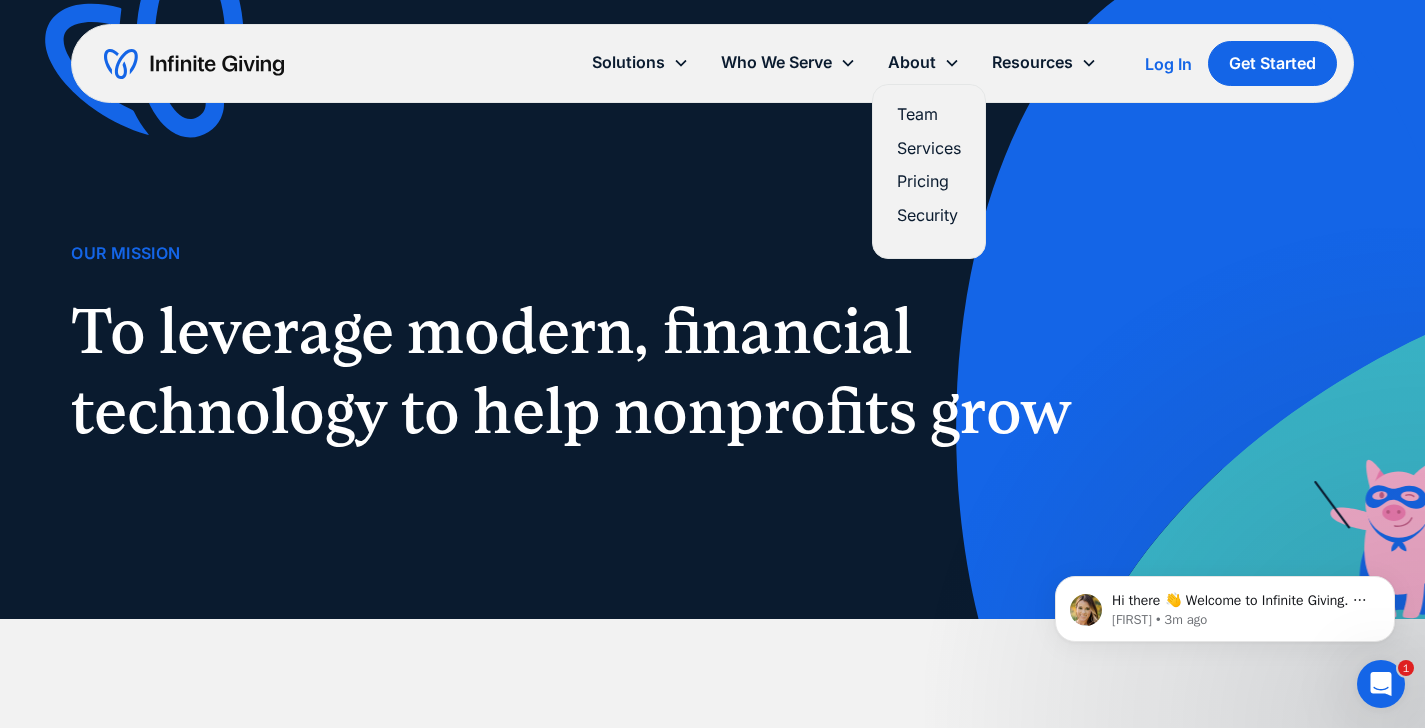 click on "Services" at bounding box center [929, 148] 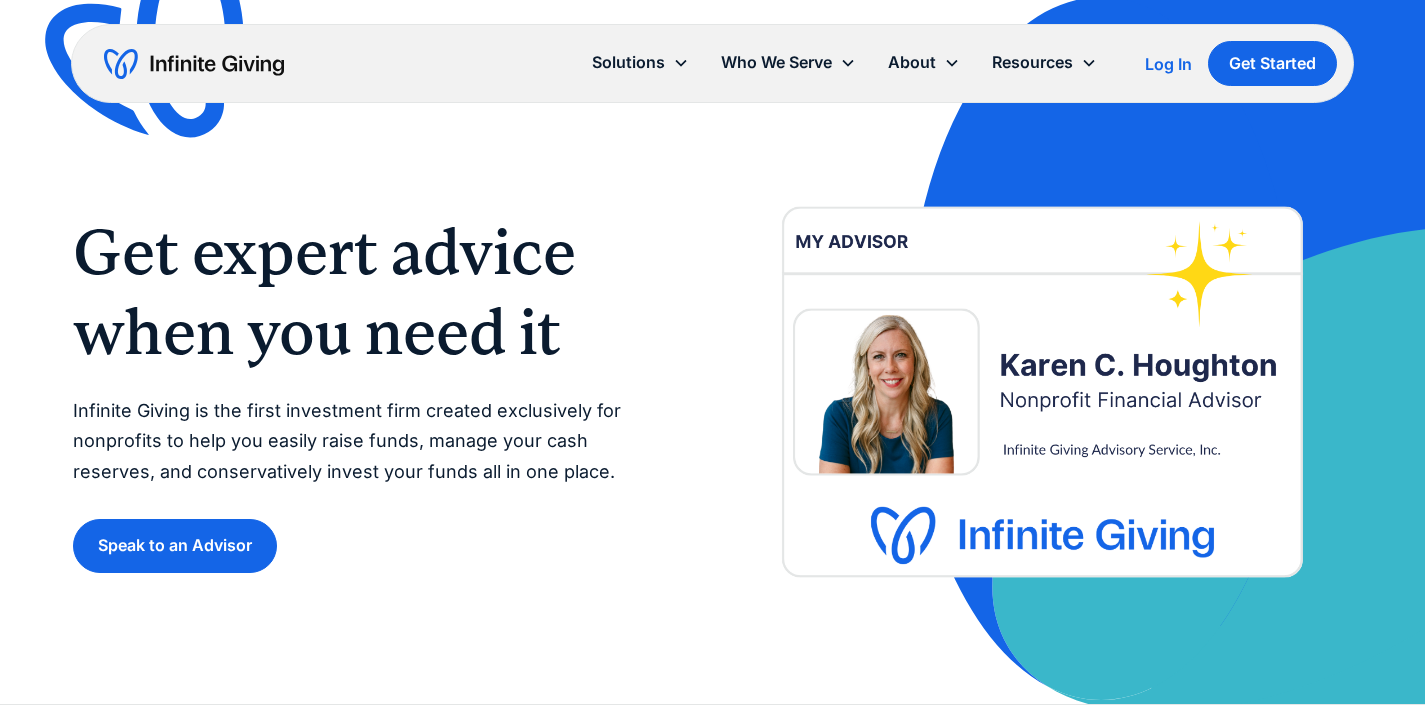 scroll, scrollTop: 0, scrollLeft: 0, axis: both 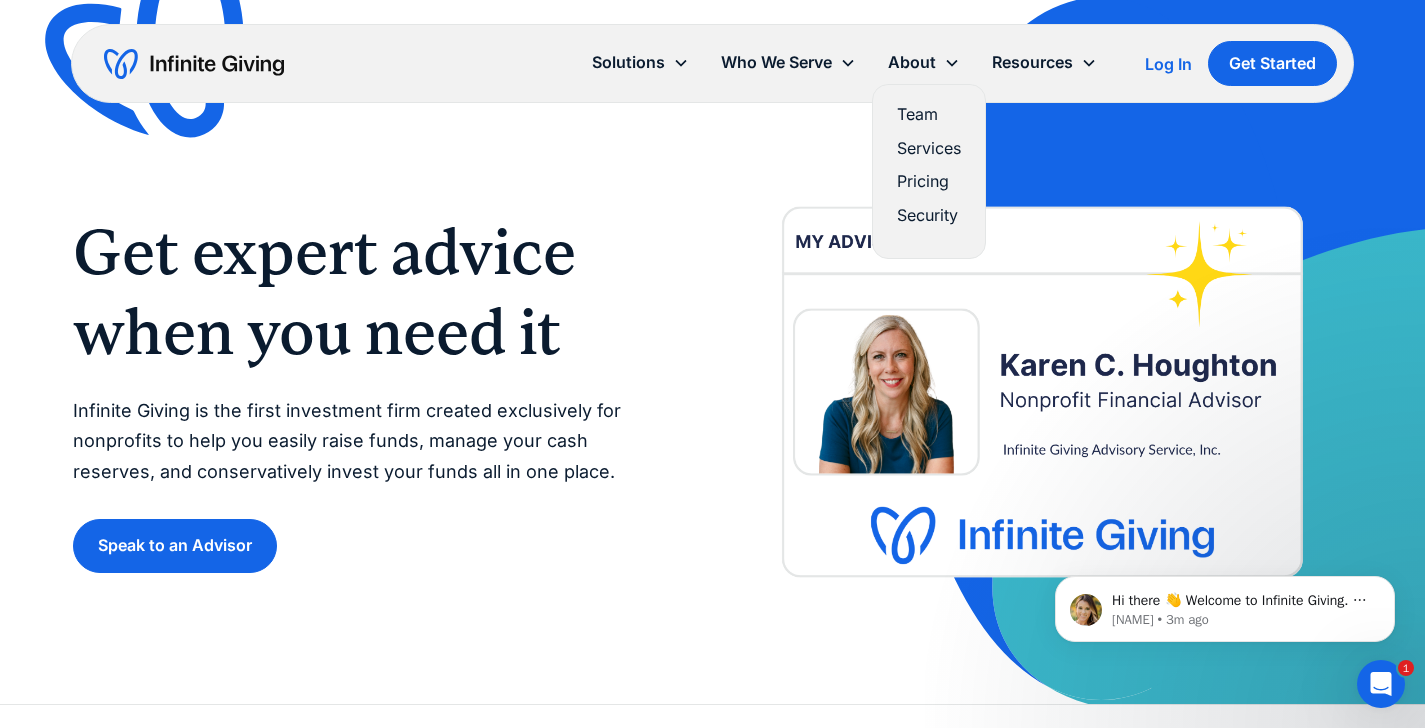 click on "Team" at bounding box center [929, 114] 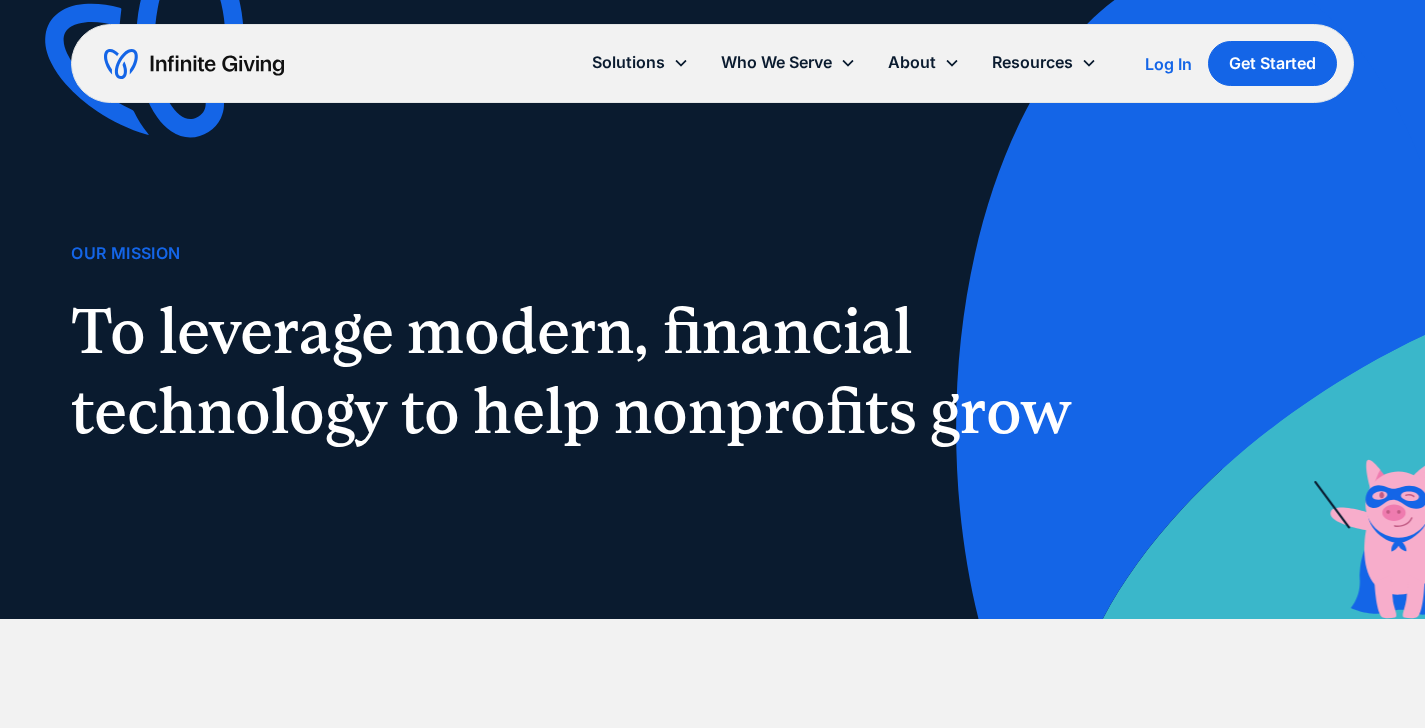 scroll, scrollTop: 0, scrollLeft: 0, axis: both 